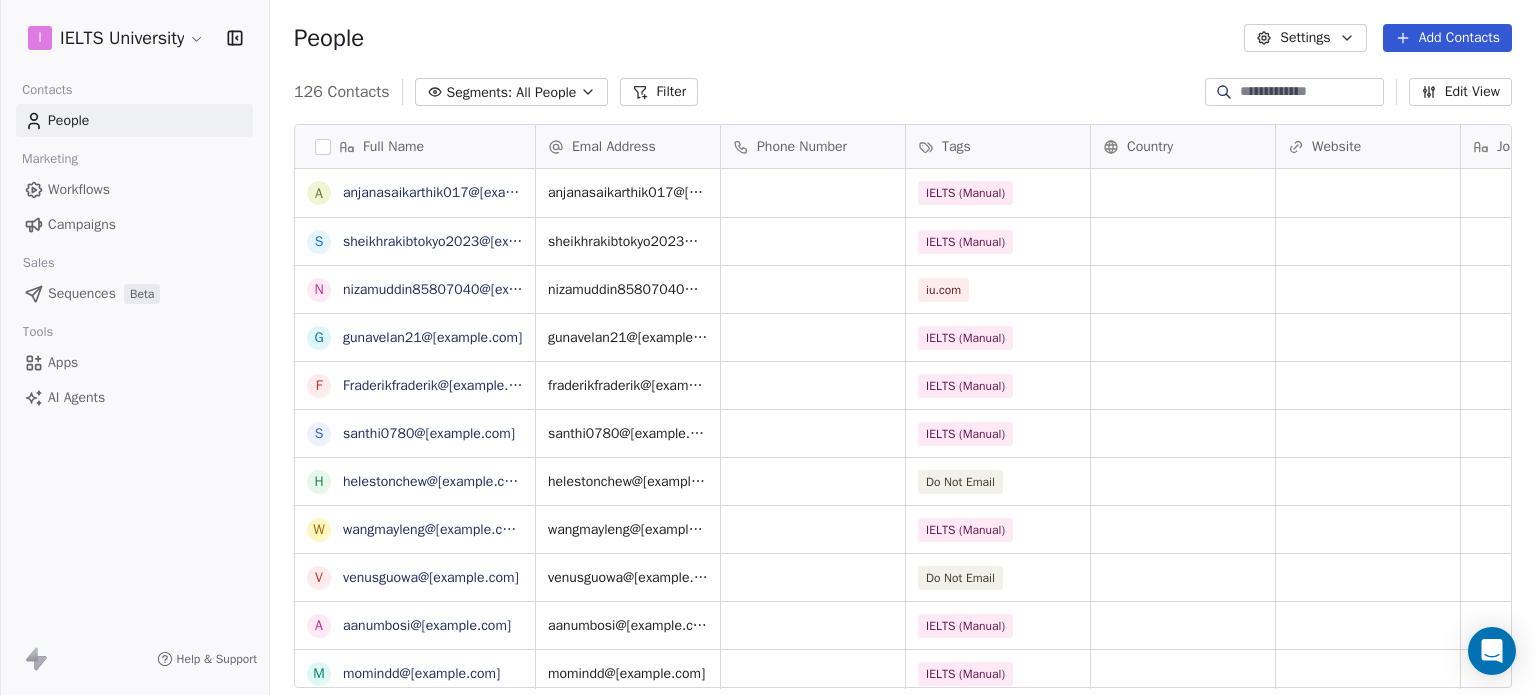scroll, scrollTop: 0, scrollLeft: 0, axis: both 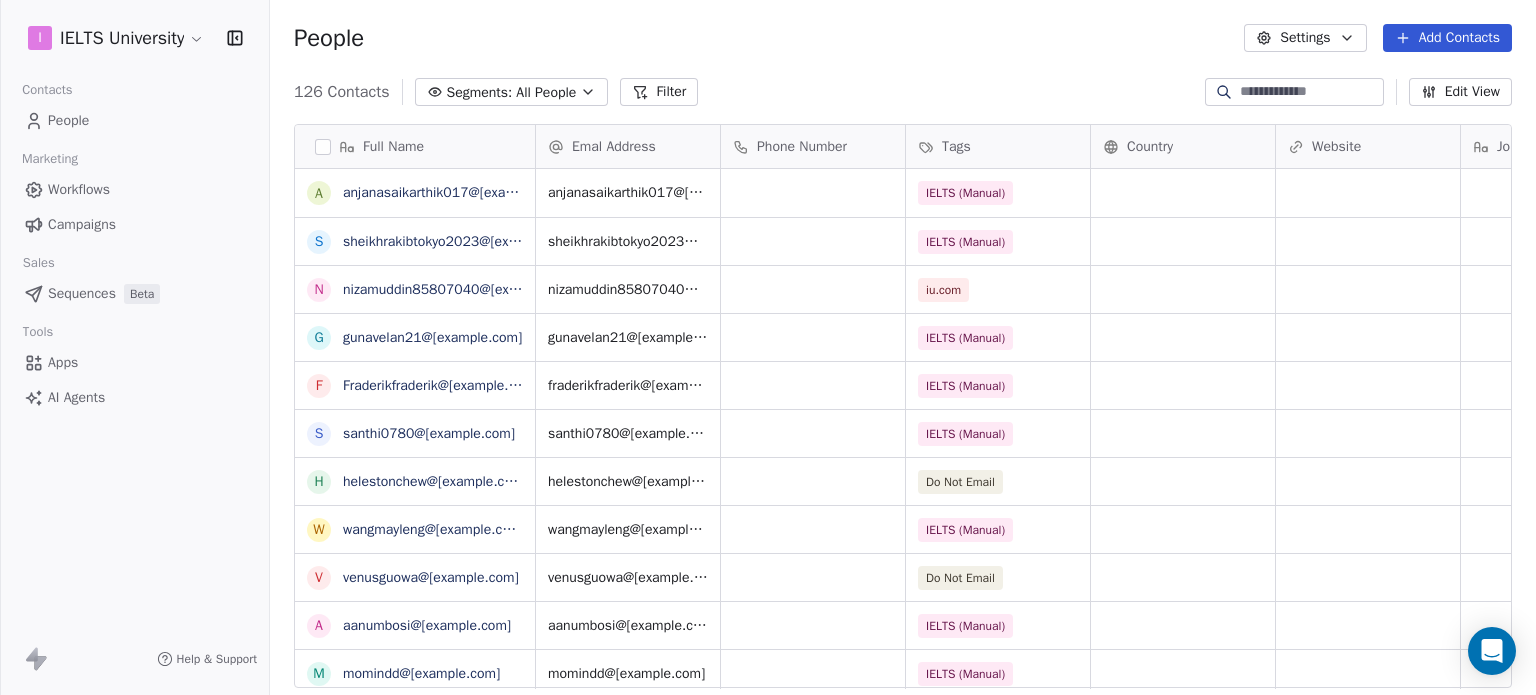 click on "Add Contacts" at bounding box center (1447, 38) 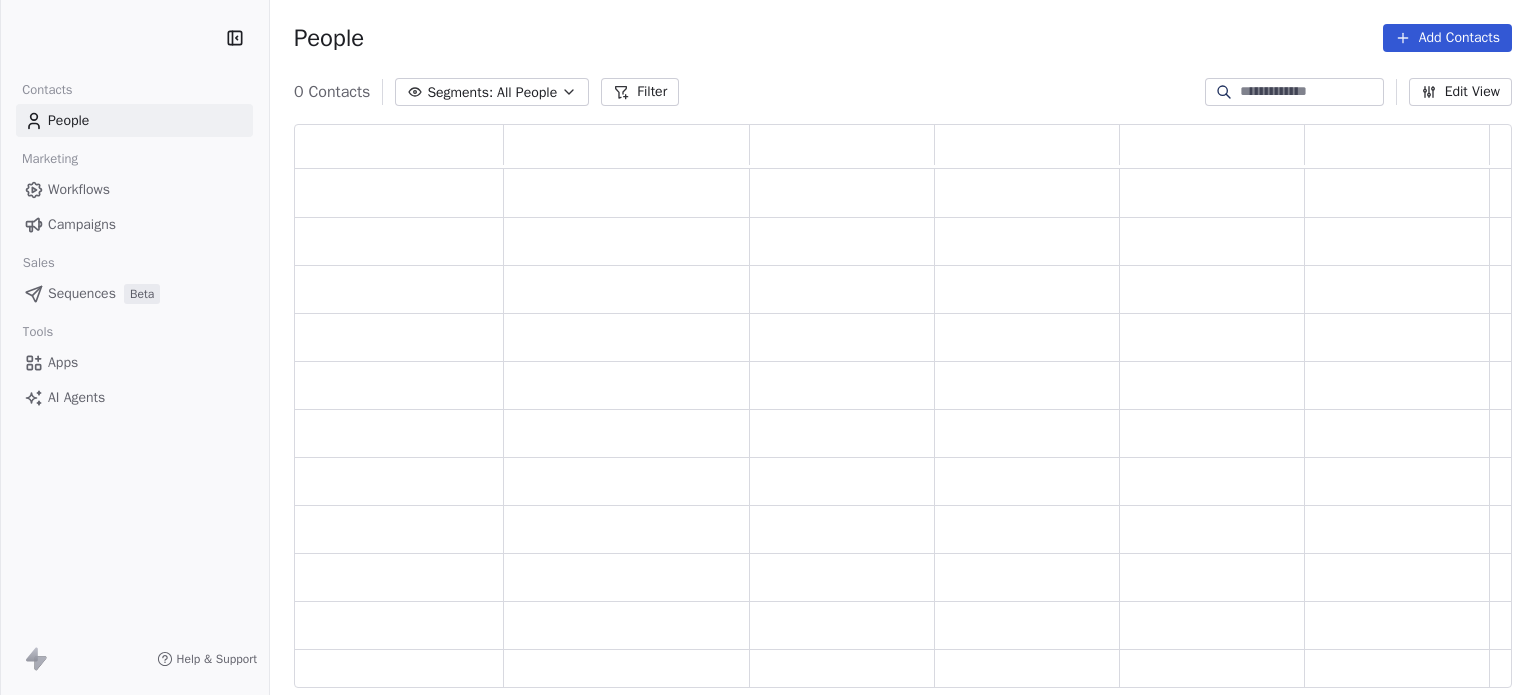 scroll, scrollTop: 0, scrollLeft: 0, axis: both 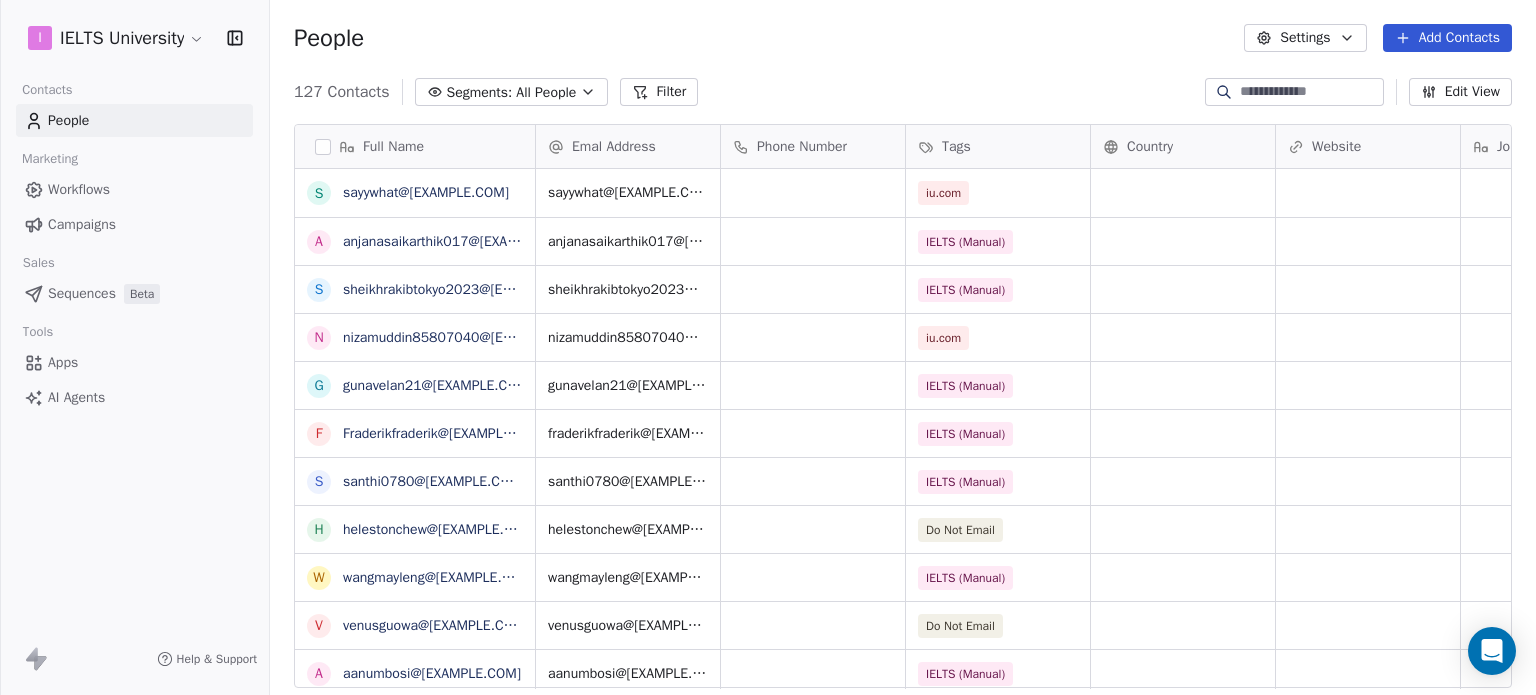 click on "Add Contacts" at bounding box center [1447, 38] 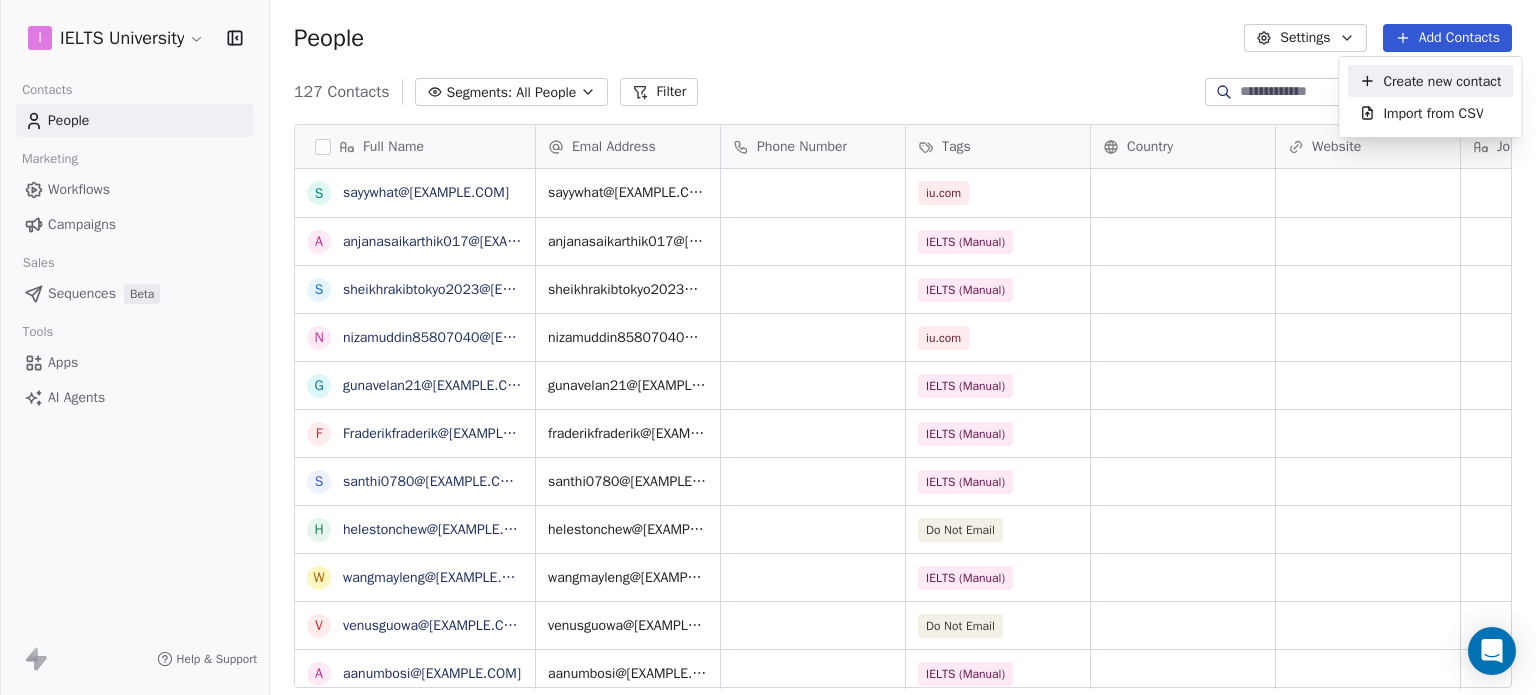 click on "Create new contact" at bounding box center (1442, 81) 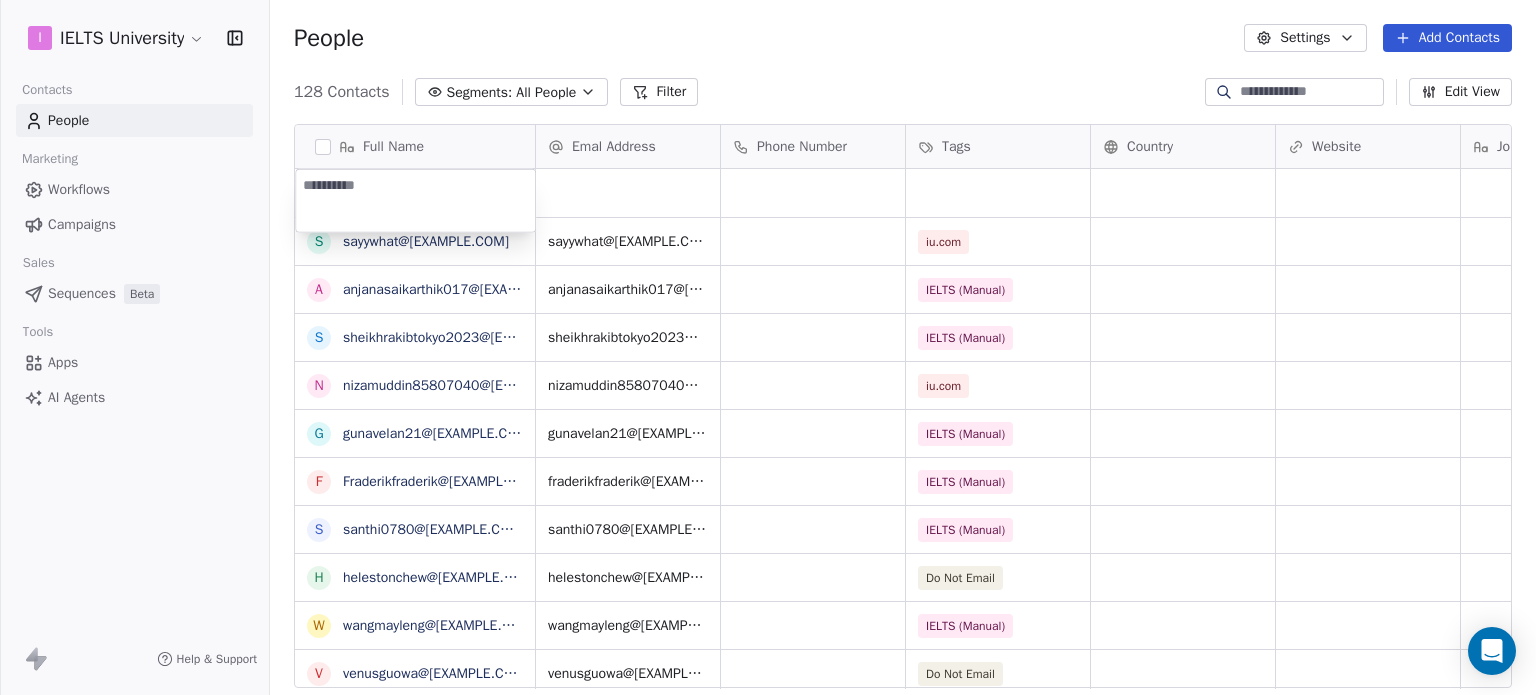 type on "**********" 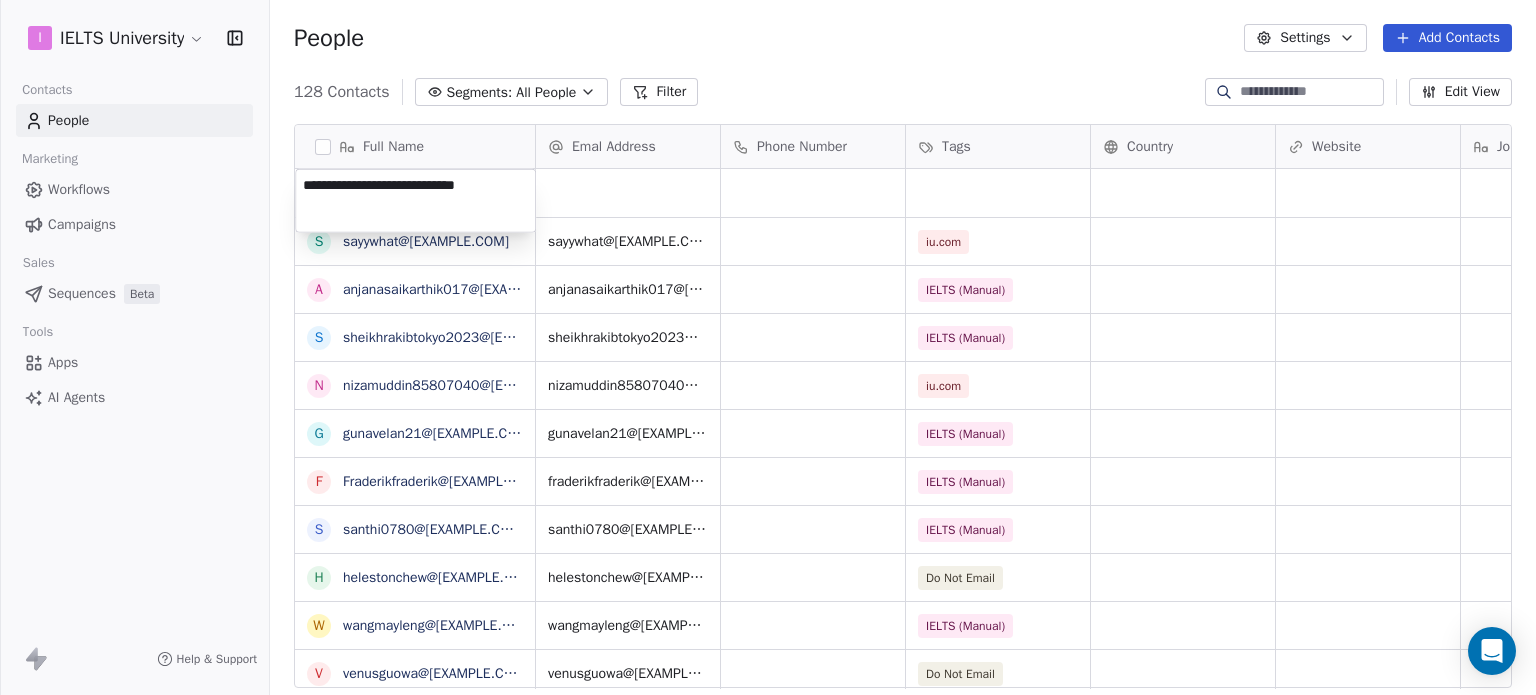 click on "I IELTS University Contacts People Marketing Workflows Campaigns Sales Sequences Beta Tools Apps AI Agents Help & Support People Settings Add Contacts 128 Contacts Segments: All People Filter Edit View Tag Add to Sequence Export Full Name s sayywhat@[EXAMPLE.COM] a anjanasaikarthik017@[EXAMPLE.COM] s sheikhrakibtokyo2023@[EXAMPLE.COM] n nizamuddin85807040@[EXAMPLE.COM] g gunavelan21@[EXAMPLE.COM] F Fraderikfraderik@[EXAMPLE.COM] s santhi0780@[EXAMPLE.COM] h helestonchew@[EXAMPLE.COM] w wangmayleng@[EXAMPLE.COM] v venusguowa@[EXAMPLE.COM] a aanumbosi@[EXAMPLE.COM] m momindd@[EXAMPLE.COM] s shamimmohammadmohammad23@[EXAMPLE.COM] a ayenandar1386@[EXAMPLE.COM] n na_navin@[EXAMPLE.COM] B Belayethossain37370@[EXAMPLE.COM] 2 27hamsik@[EXAMPLE.COM] s superkanochan@[EXAMPLE.COM] m manikandanarunachalam1999@[EXAMPLE.COM] i ijazahamed668@[EXAMPLE.COM] v vksingapore45@[EXAMPLE.COM] i ijazahamed@[EXAMPLE.COM] m mdrezwanulhoque19@[EXAMPLE.COM] k kaiweilim2001@[EXAMPLE.COM] l llmangpi@[EXAMPLE.COM] j jasmineminhdoan@[EXAMPLE.COM] f forzafaris@[EXAMPLE.COM] m minh.doan110@[EXAMPLE.COM] J Jobayerhossen726267@[EXAMPLE.COM] S Tags" at bounding box center (768, 347) 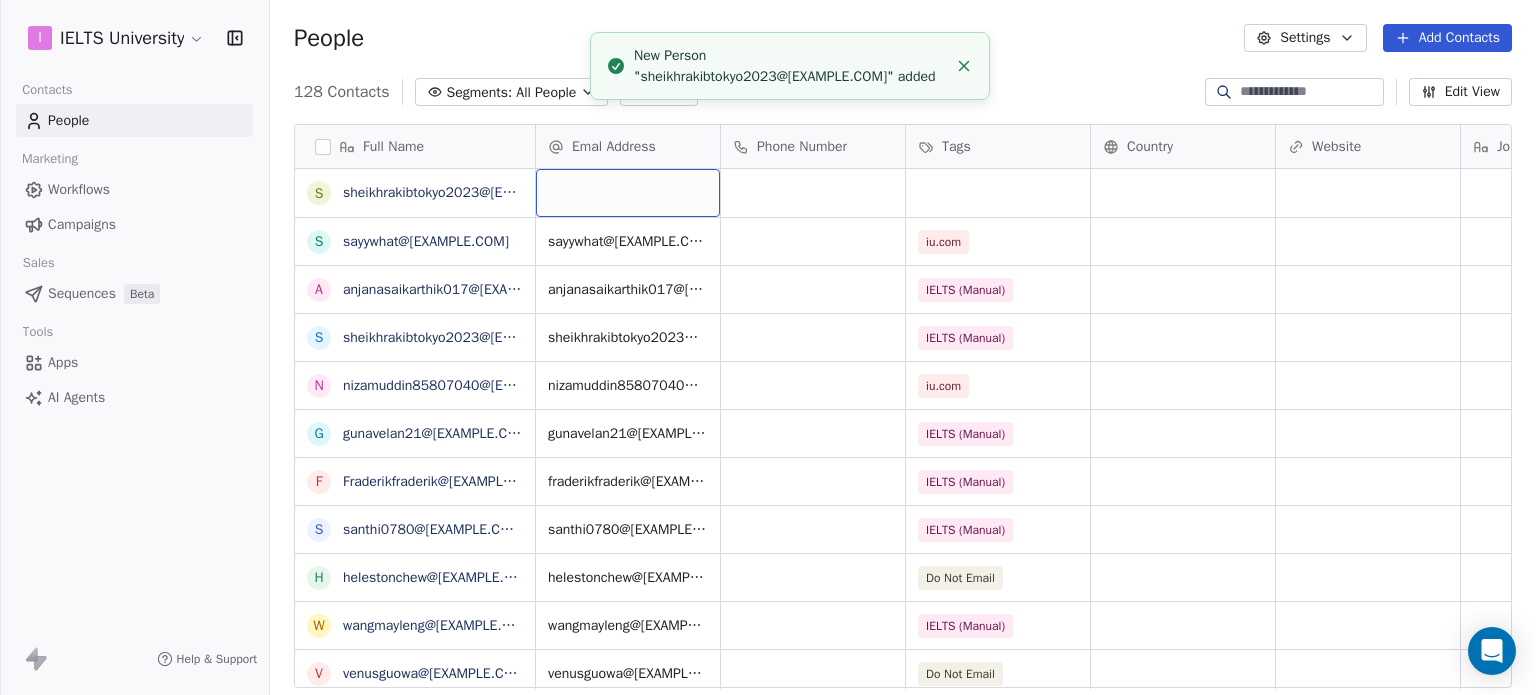 click at bounding box center [628, 193] 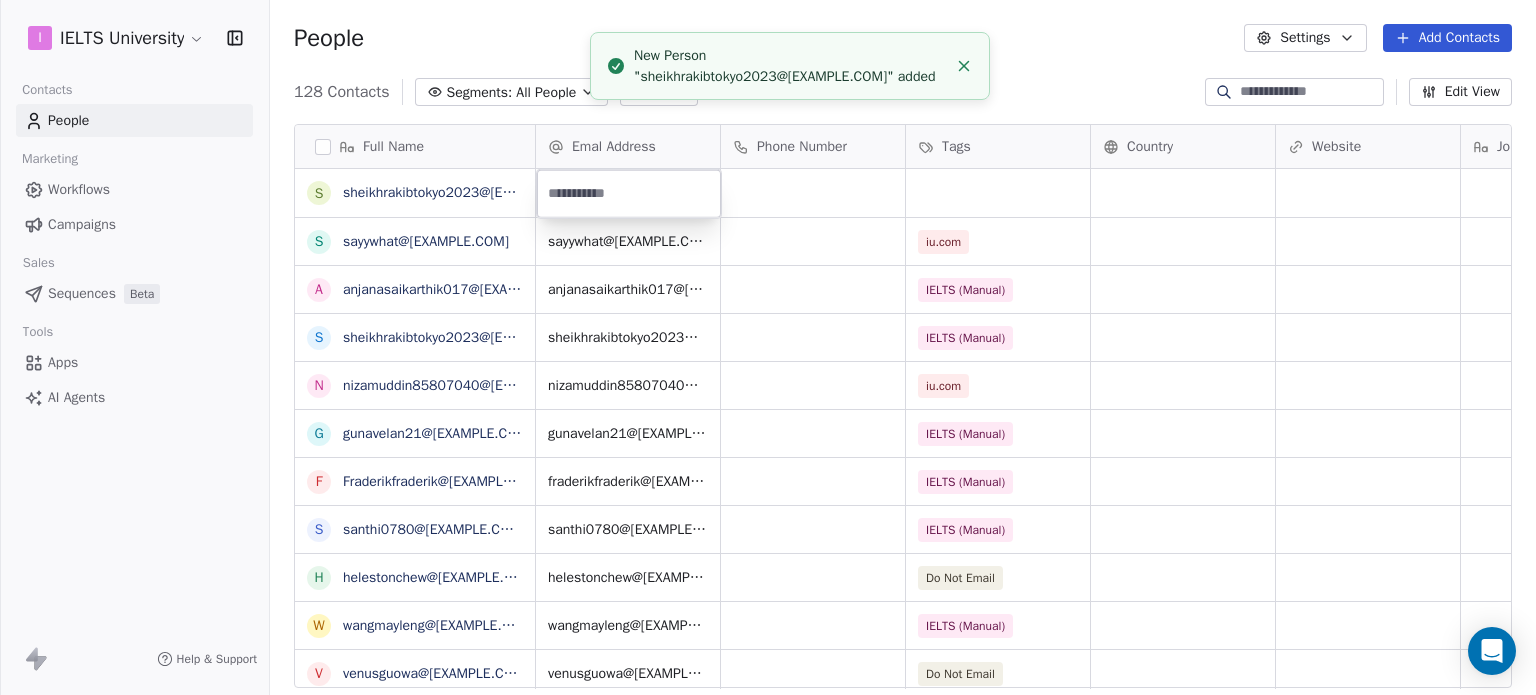 type on "**********" 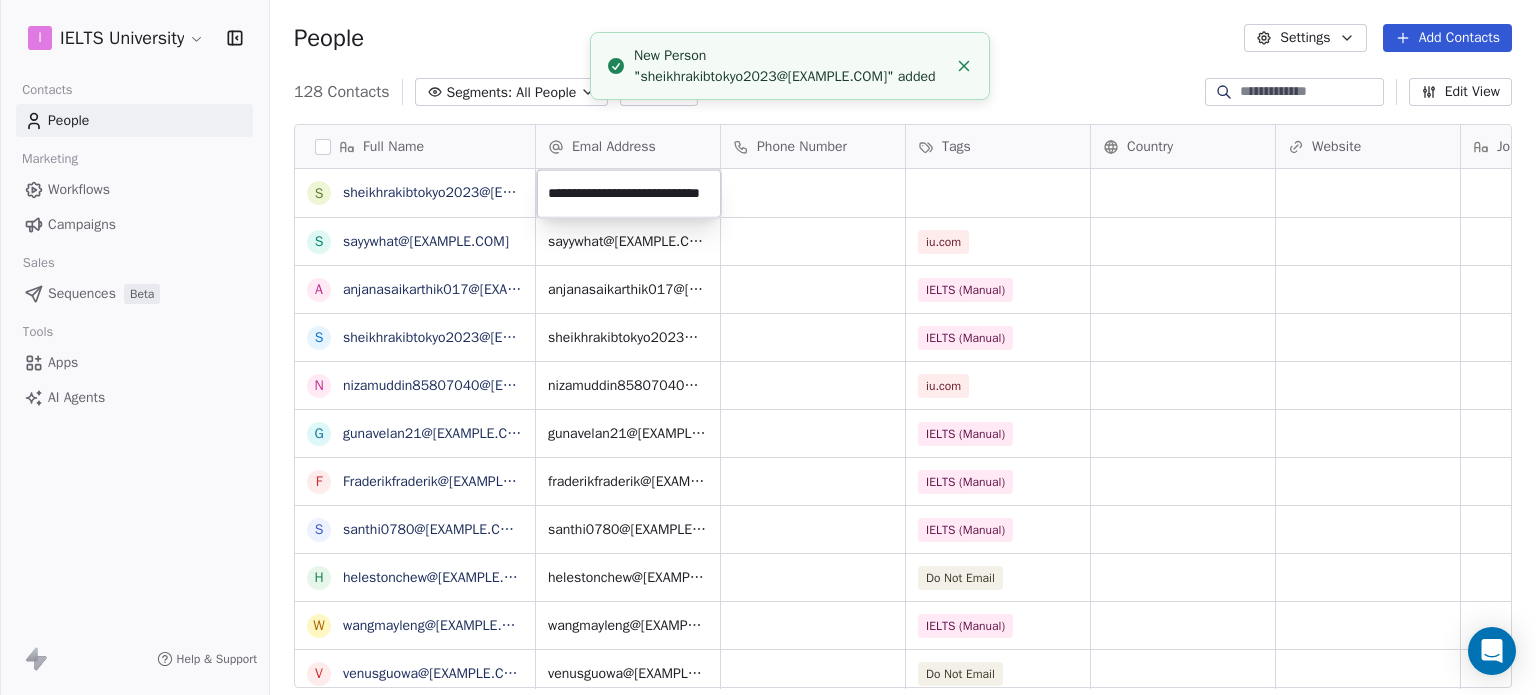 scroll, scrollTop: 0, scrollLeft: 49, axis: horizontal 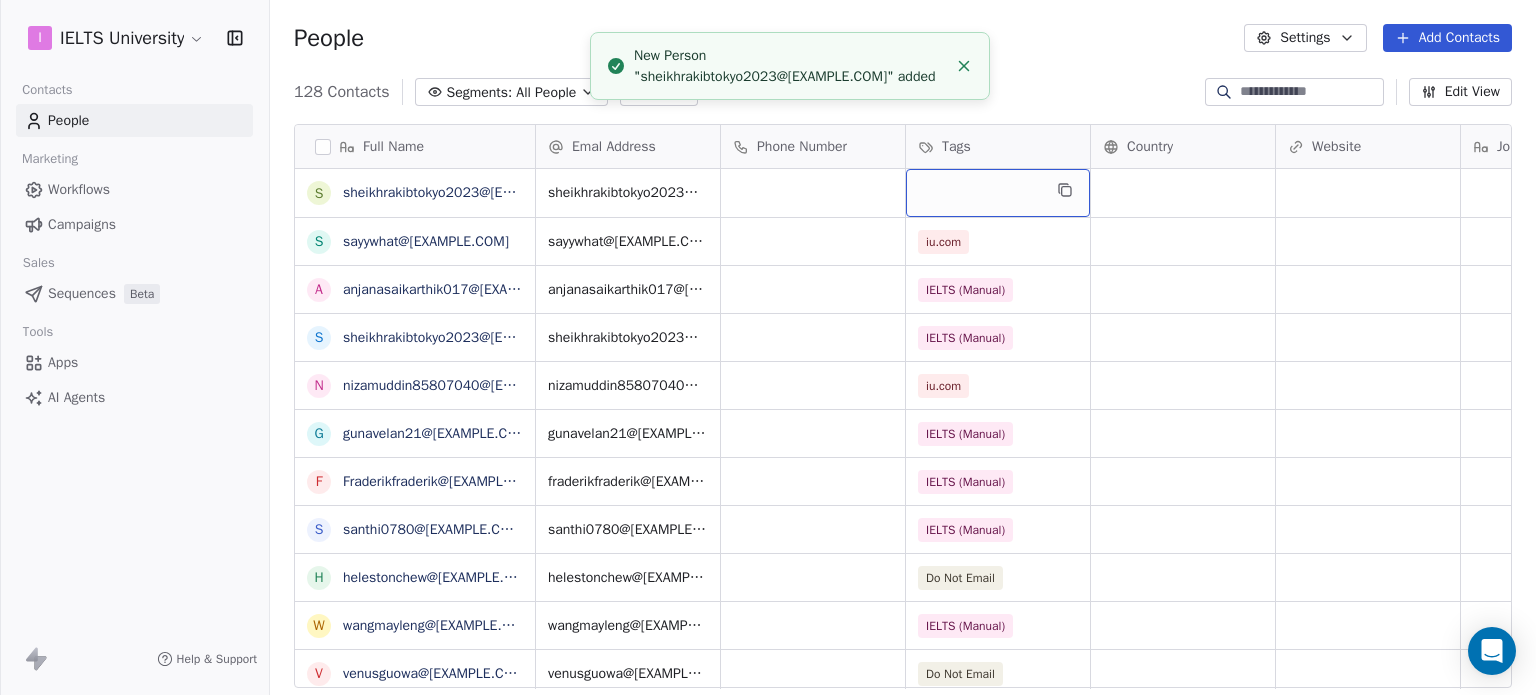 click at bounding box center [998, 193] 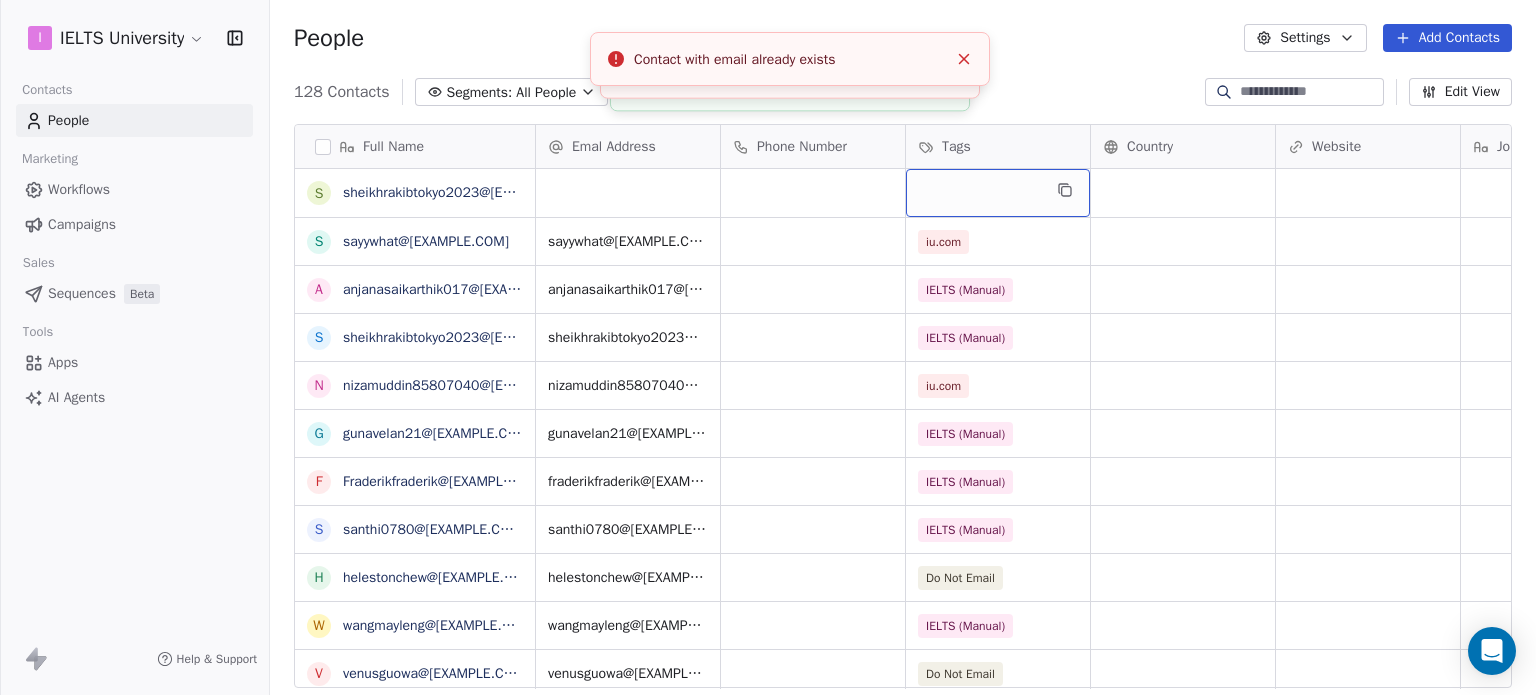 click at bounding box center (998, 193) 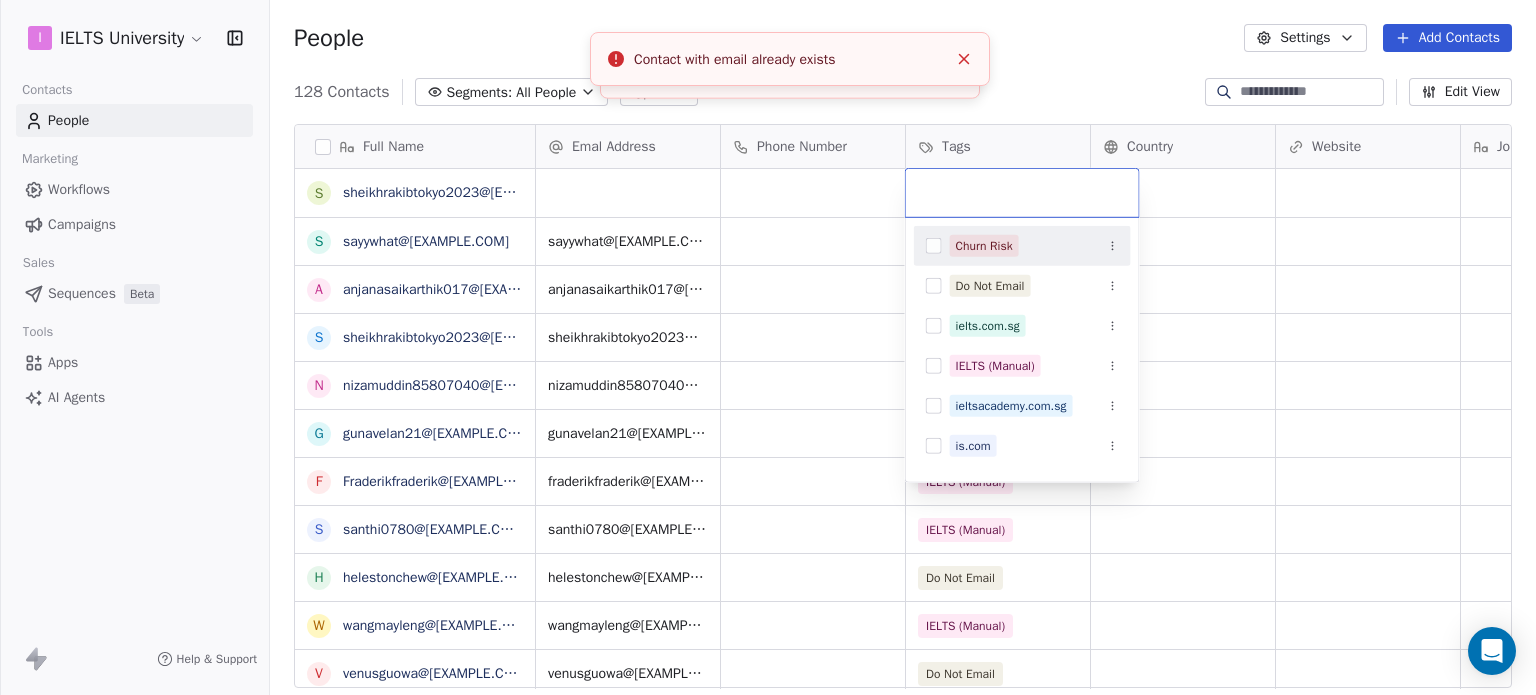 click on "I IELTS University Contacts People Marketing Workflows Campaigns Sales Sequences Beta Tools Apps AI Agents Help & Support People Settings Add Contacts 128 Contacts Segments: All People Filter Edit View Tag Add to Sequence Export Full Name s sheikhrakibtokyo2023@[EXAMPLE.COM] s sayywhat@[EXAMPLE.COM] a anjanasaikarthik017@[EXAMPLE.COM] s sheikhrakibtokyo2023@[EXAMPLE.COM] n nizamuddin85807040@[EXAMPLE.COM] g gunavelan21@[EXAMPLE.COM] F Fraderikfraderik@[EXAMPLE.COM] s santhi0780@[EXAMPLE.COM] h helestonchew@[EXAMPLE.COM] w wangmayleng@[EXAMPLE.COM] v venusguowa@[EXAMPLE.COM] a aanumbosi@[EXAMPLE.COM] m momindd@[EXAMPLE.COM] s shamimmohammadmohammad23@[EXAMPLE.COM] a ayenandar1386@[EXAMPLE.COM] n na_navin@[EXAMPLE.COM] B Belayethossain37370@[EXAMPLE.COM] 2 27hamsik@[EXAMPLE.COM] s superkanochan@[EXAMPLE.COM] m manikandanarunachalam1999@[EXAMPLE.COM] i ijazahamed668@[EXAMPLE.COM] v vksingapore45@[EXAMPLE.COM] i ijazahamed@[EXAMPLE.COM] m mdrezwanulhoque19@[EXAMPLE.COM] k kaiweilim2001@[EXAMPLE.COM] l llmangpi@[EXAMPLE.COM] j jasmineminhdoan@[EXAMPLE.COM] f forzafaris@[EXAMPLE.COM] m minh.doan110@[EXAMPLE.COM] J S Tags" at bounding box center [768, 347] 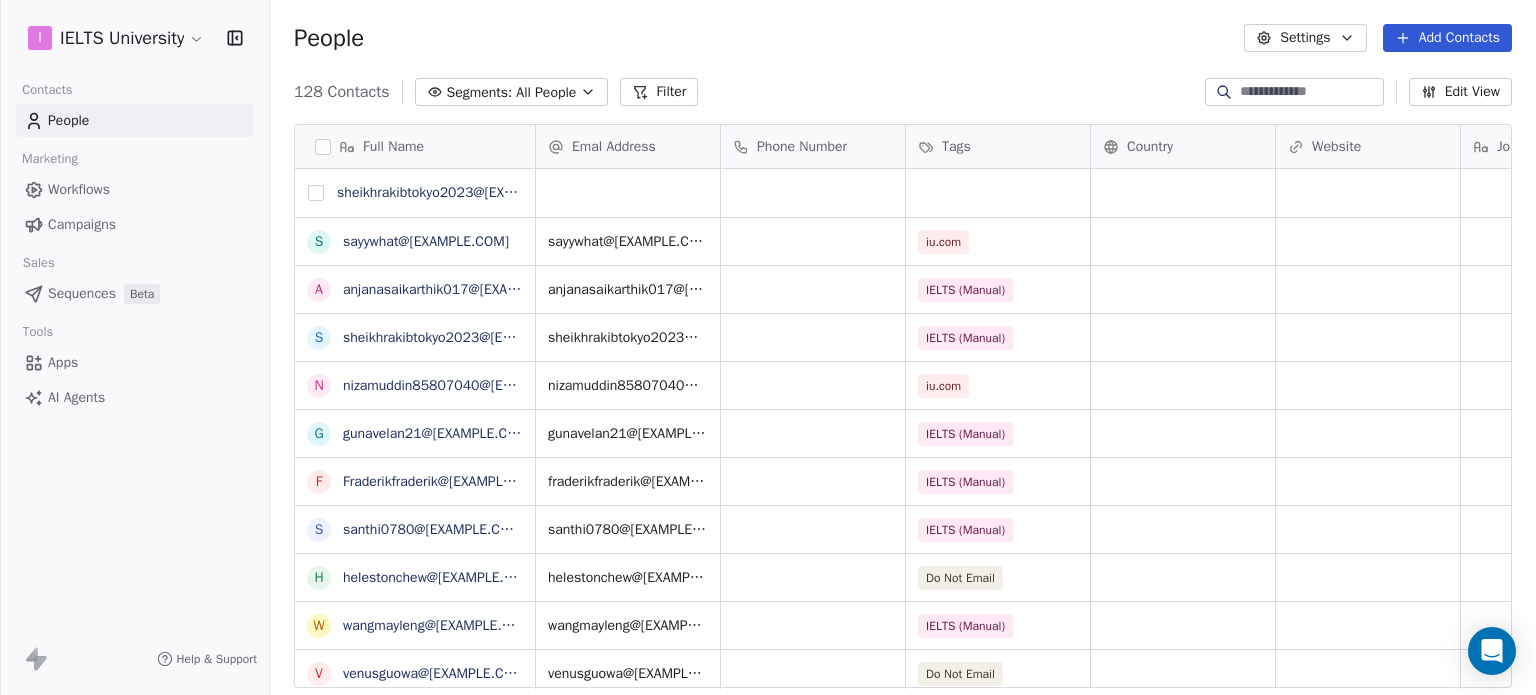 click at bounding box center (316, 193) 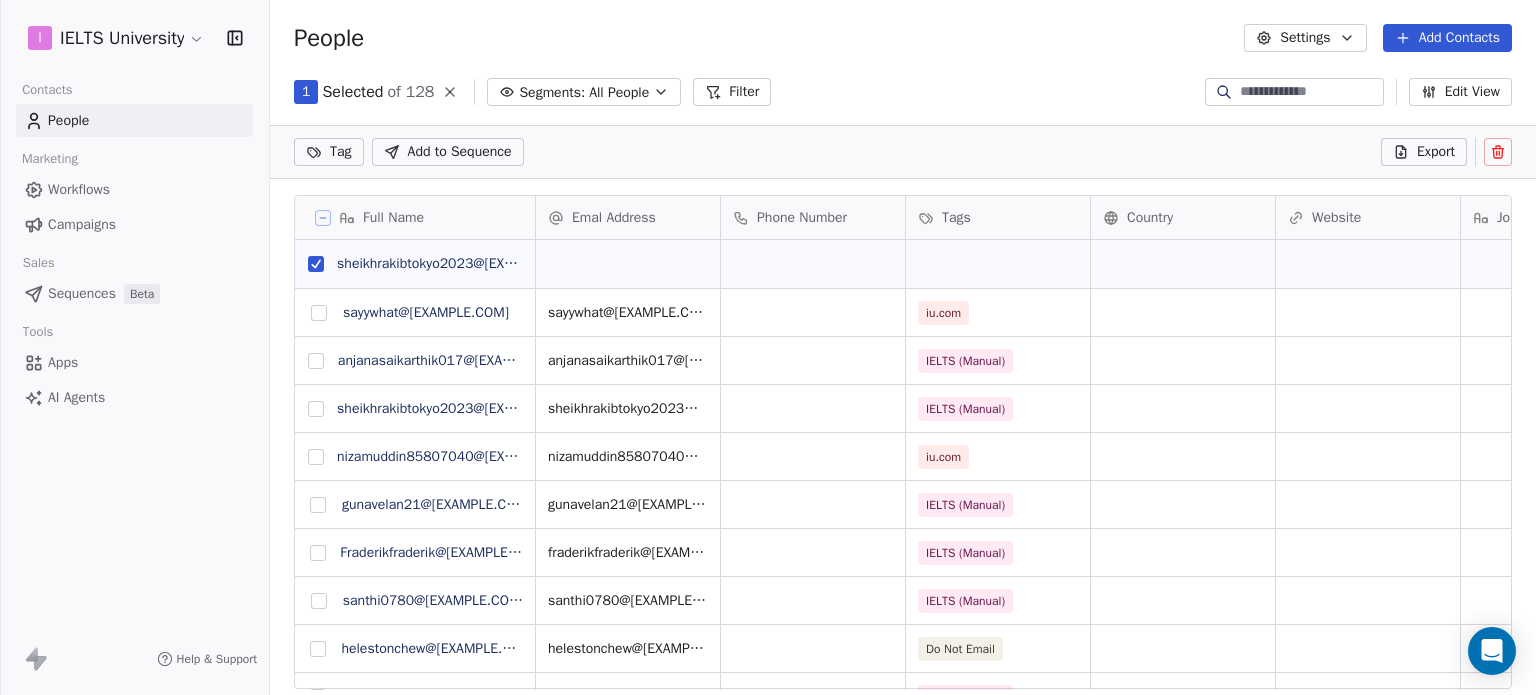 scroll, scrollTop: 526, scrollLeft: 1250, axis: both 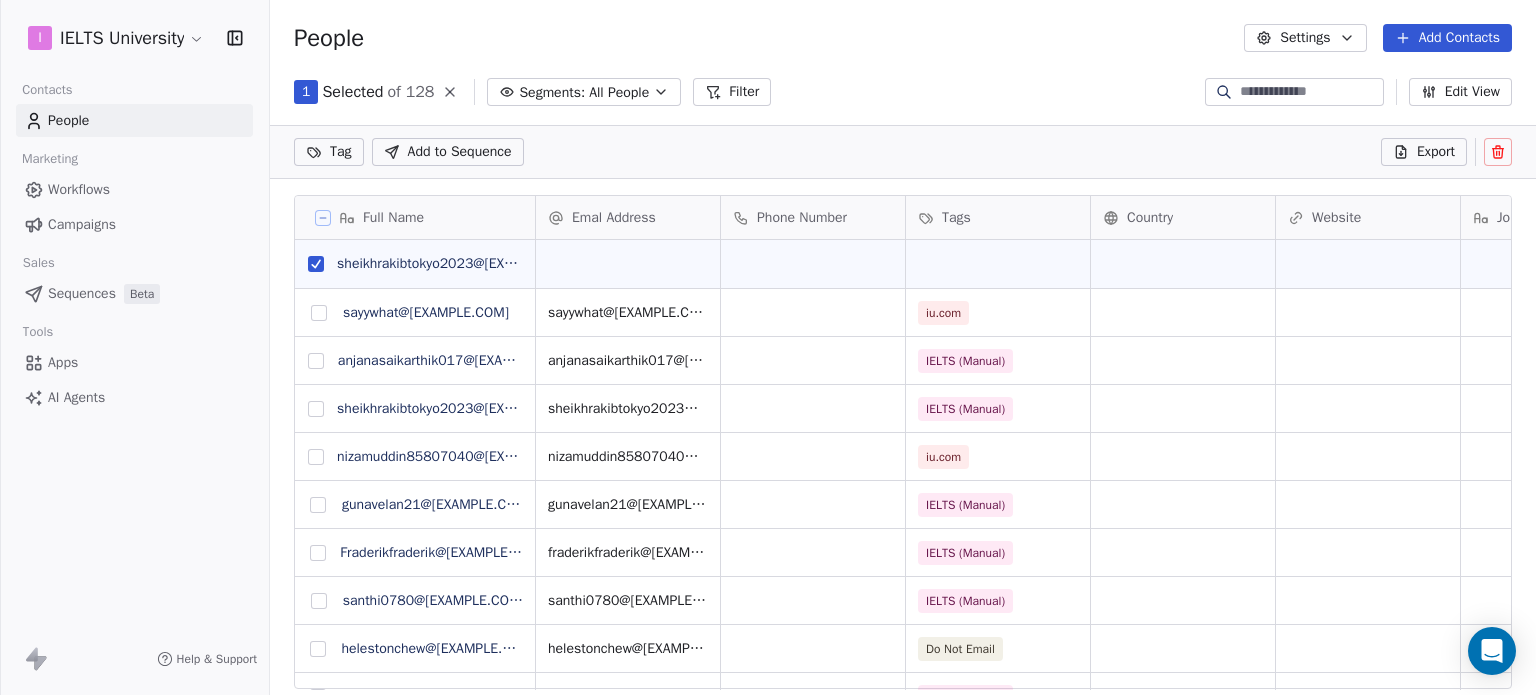 click at bounding box center [1498, 152] 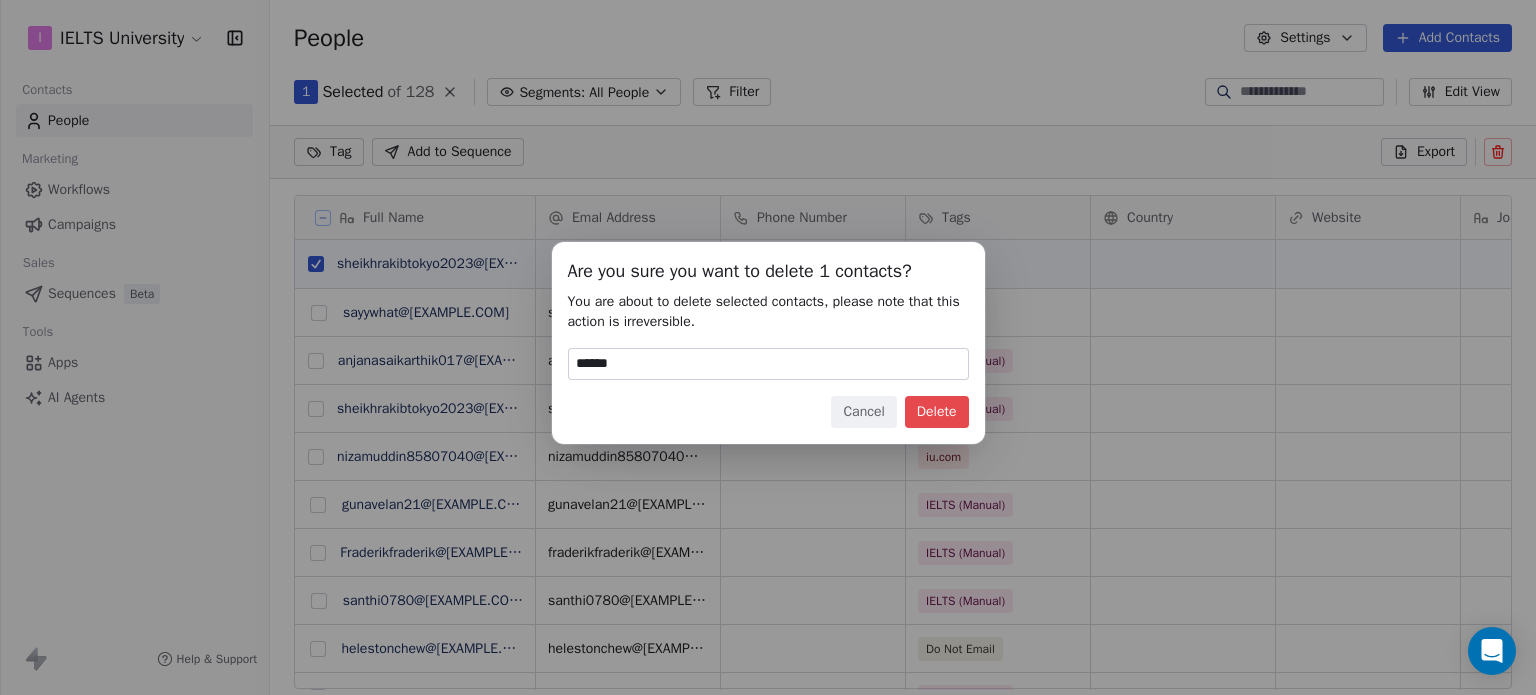 type on "******" 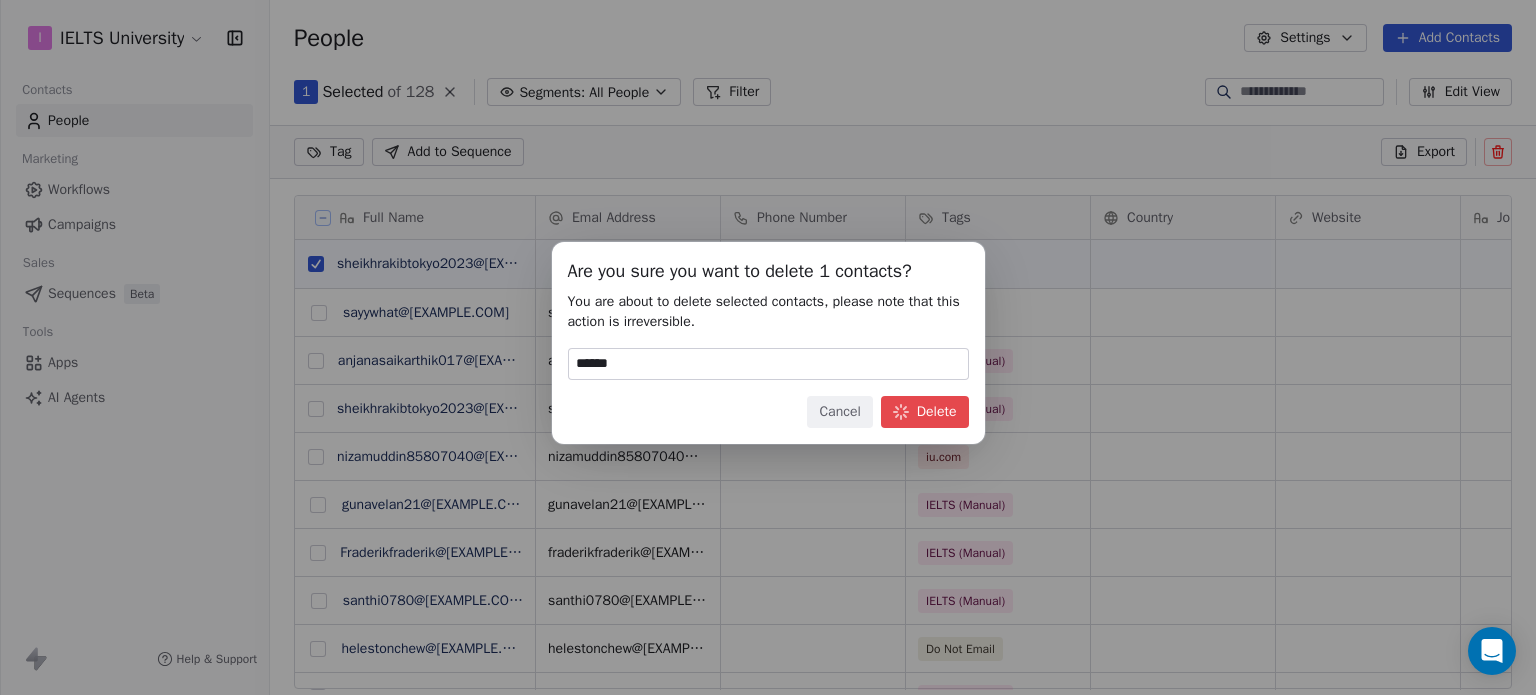 scroll, scrollTop: 16, scrollLeft: 16, axis: both 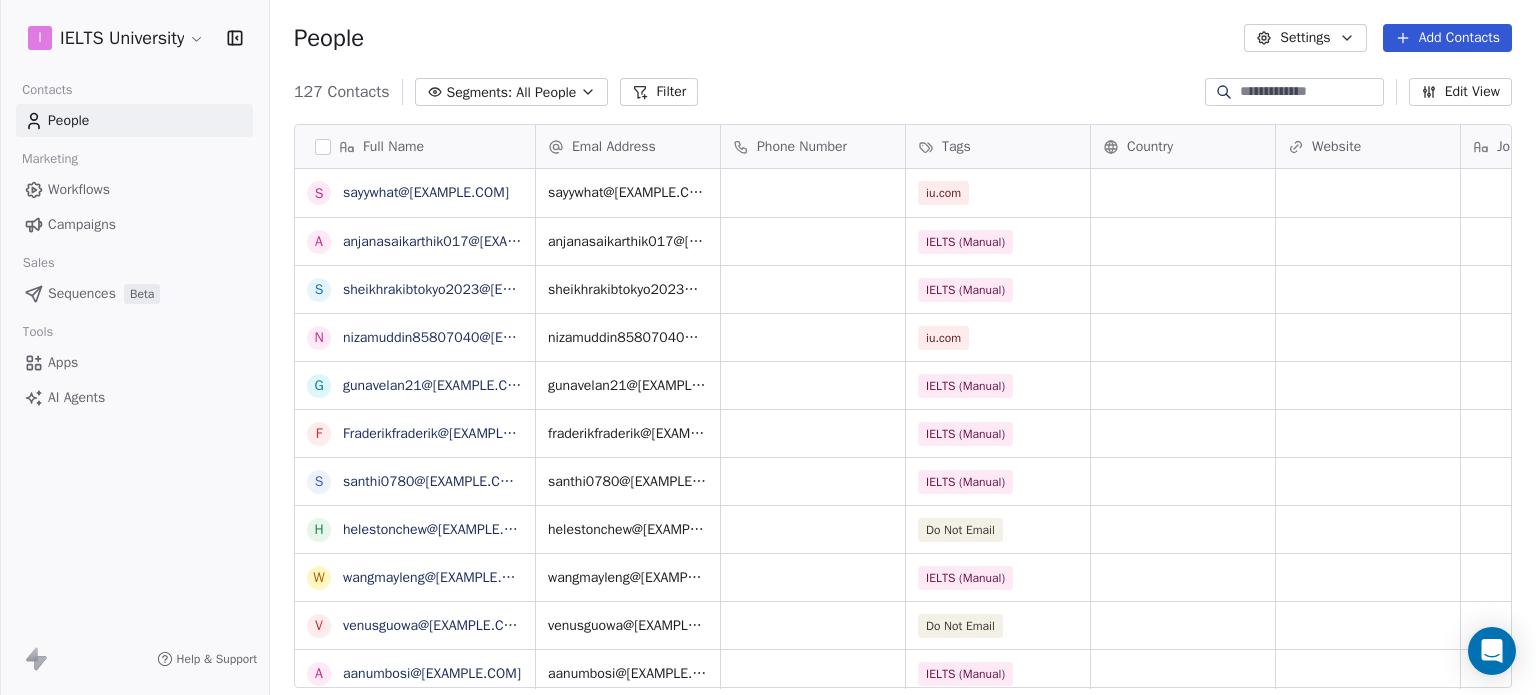 click on "Add Contacts" at bounding box center [1447, 38] 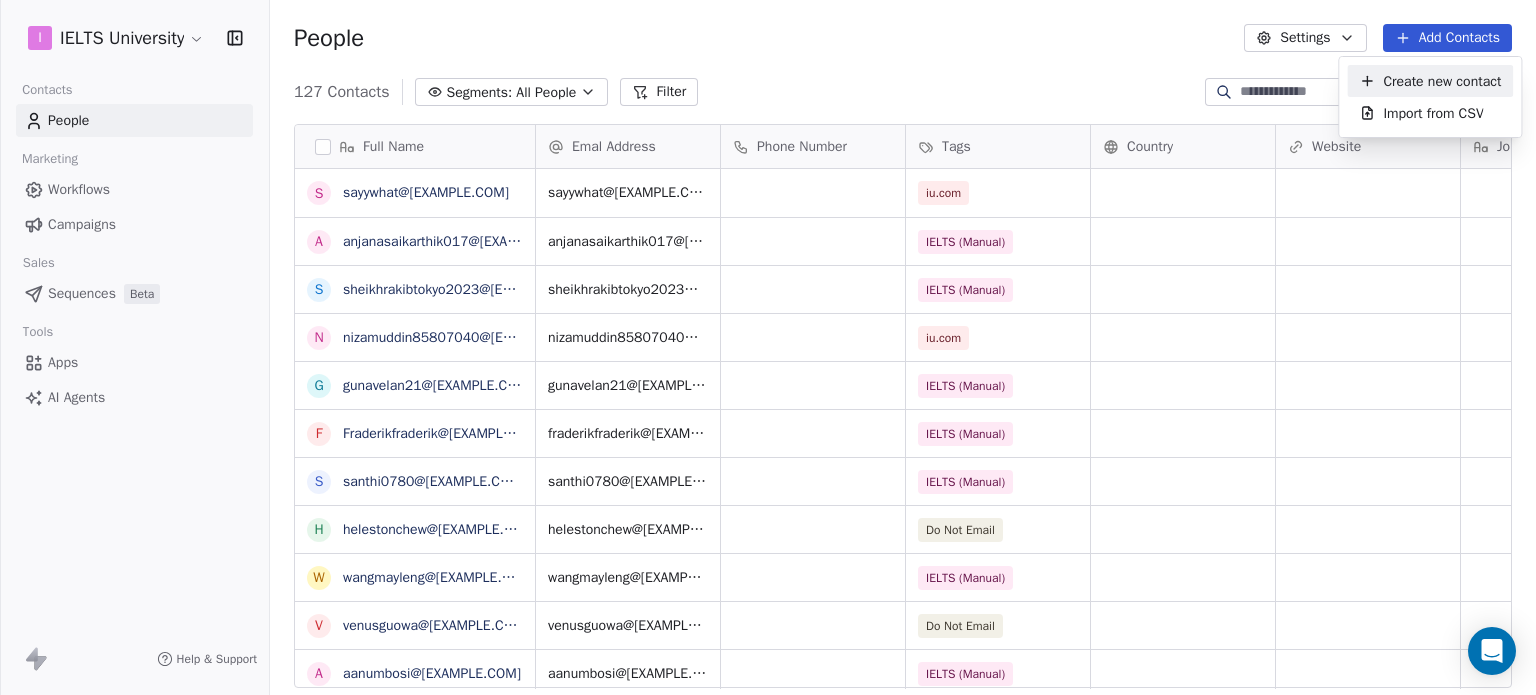 click on "Create new contact" at bounding box center (1442, 81) 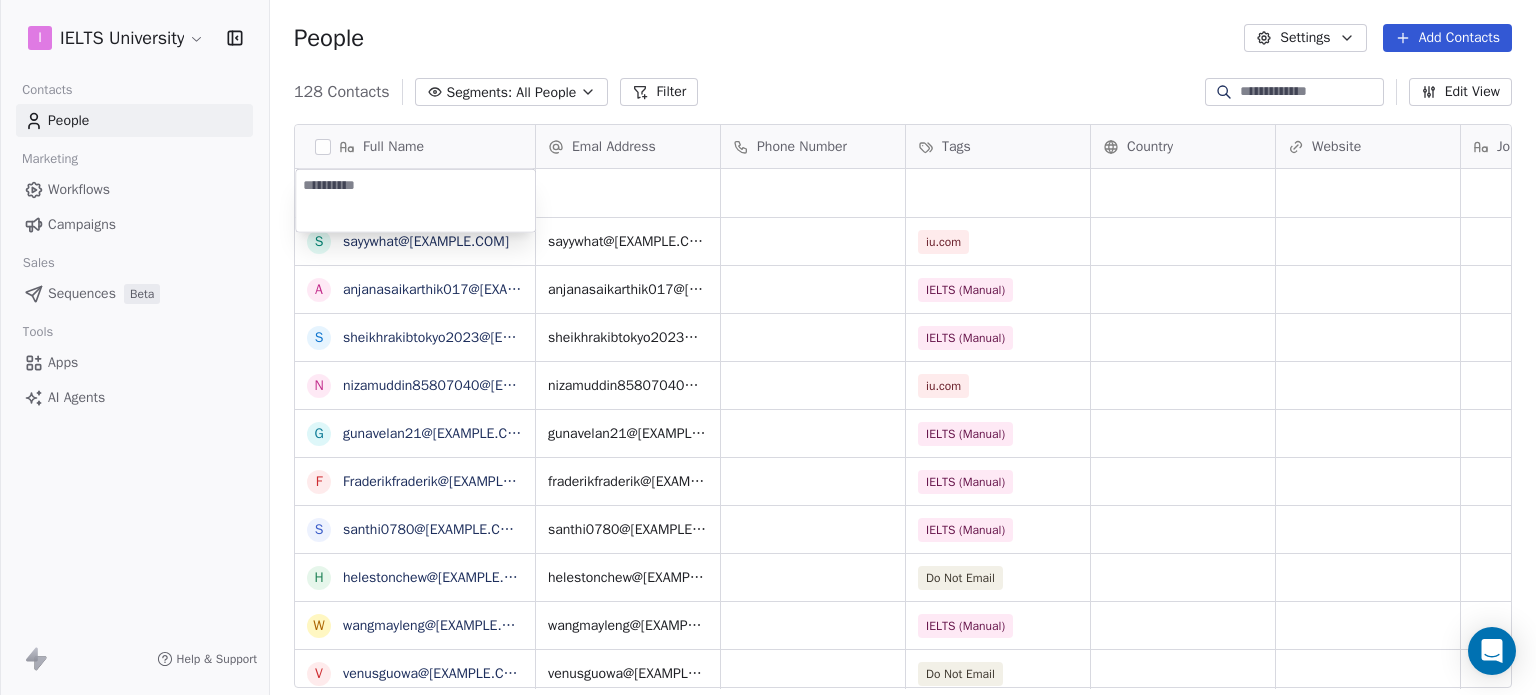 type on "**********" 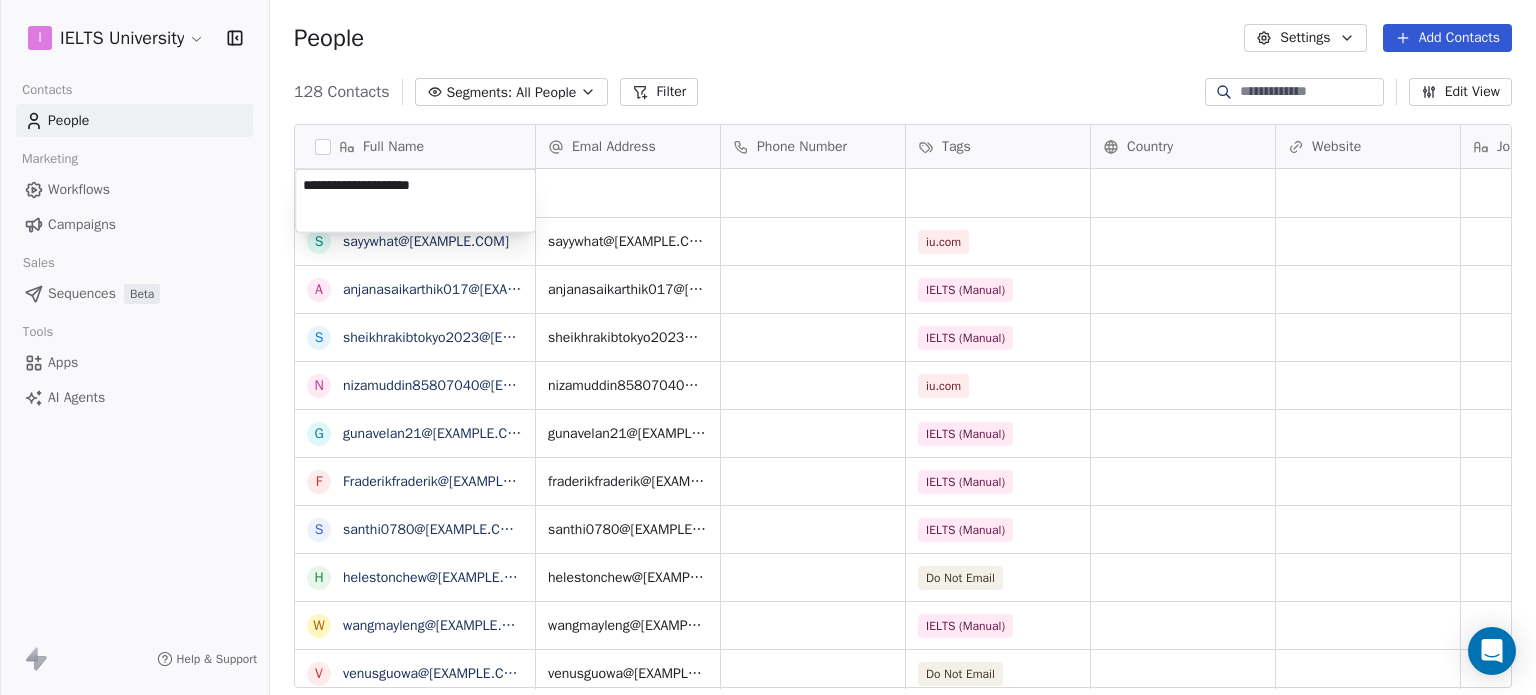 click on "I IELTS University Contacts People Marketing Workflows Campaigns Sales Sequences Beta Tools Apps AI Agents Help & Support People Settings Add Contacts 128 Contacts Segments: All People Filter Edit View Tag Add to Sequence Export Full Name s sayywhat@[EXAMPLE.COM] a anjanasaikarthik017@[EXAMPLE.COM] s sheikhrakibtokyo2023@[EXAMPLE.COM] n nizamuddin85807040@[EXAMPLE.COM] g gunavelan21@[EXAMPLE.COM] F Fraderikfraderik@[EXAMPLE.COM] s santhi0780@[EXAMPLE.COM] h helestonchew@[EXAMPLE.COM] w wangmayleng@[EXAMPLE.COM] v venusguowa@[EXAMPLE.COM] a aanumbosi@[EXAMPLE.COM] m momindd@[EXAMPLE.COM] s shamimmohammadmohammad23@[EXAMPLE.COM] a ayenandar1386@[EXAMPLE.COM] n na_navin@[EXAMPLE.COM] B Belayethossain37370@[EXAMPLE.COM] 2 27hamsik@[EXAMPLE.COM] s superkanochan@[EXAMPLE.COM] m manikandanarunachalam1999@[EXAMPLE.COM] i ijazahamed668@[EXAMPLE.COM] v vksingapore45@[EXAMPLE.COM] i ijazahamed@[EXAMPLE.COM] m mdrezwanulhoque19@[EXAMPLE.COM] k kaiweilim2001@[EXAMPLE.COM] l llmangpi@[EXAMPLE.COM] j jasmineminhdoan@[EXAMPLE.COM] f forzafaris@[EXAMPLE.COM] m minh.doan110@[EXAMPLE.COM] J Jobayerhossen726267@[EXAMPLE.COM] S Tags" at bounding box center (768, 347) 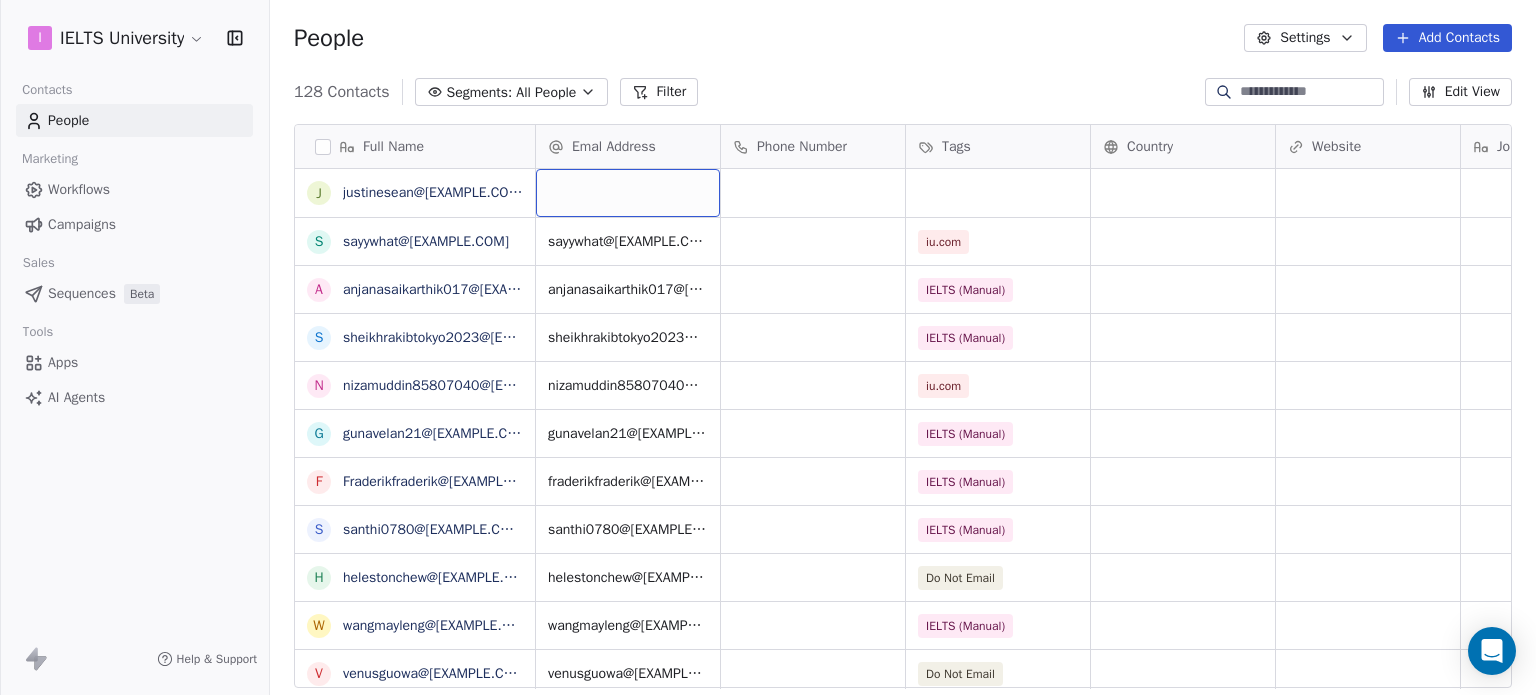 click at bounding box center [628, 193] 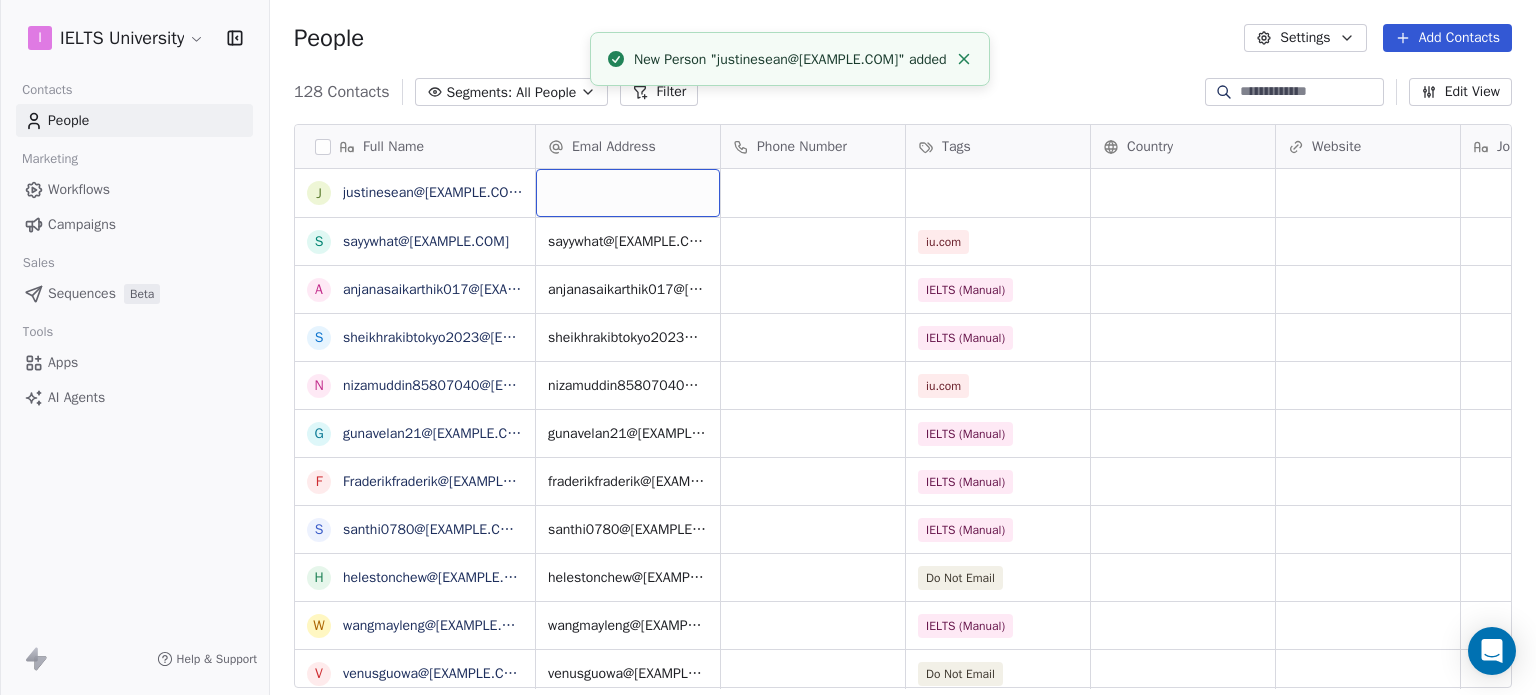 click at bounding box center [628, 193] 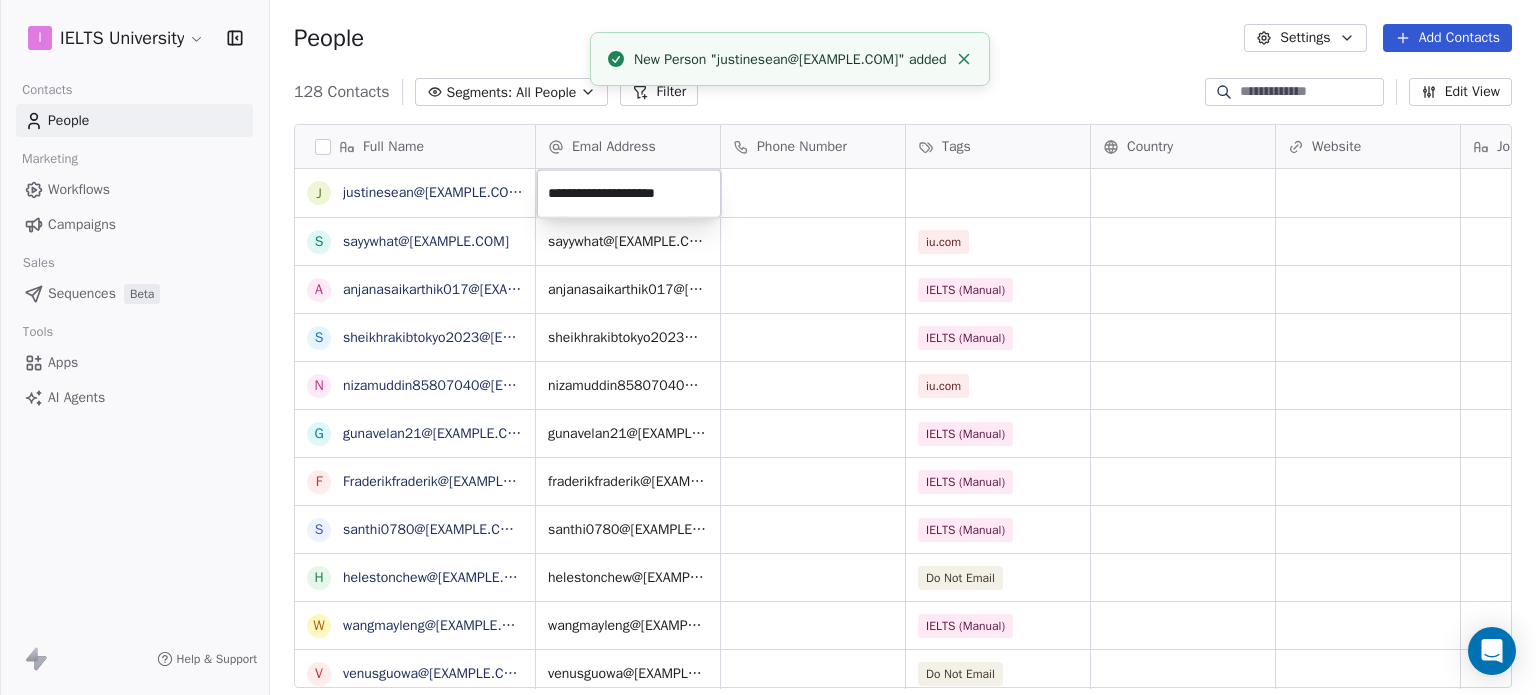 type on "**********" 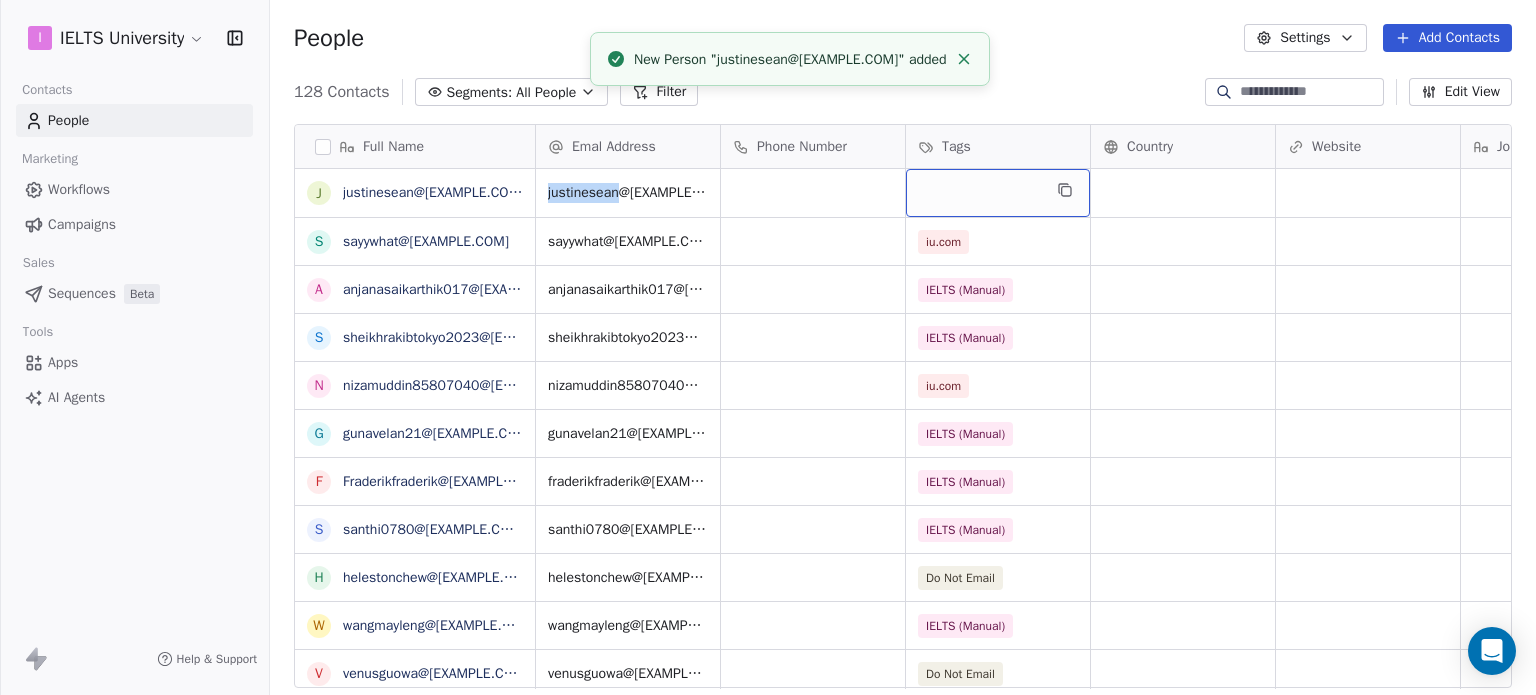 click at bounding box center [998, 193] 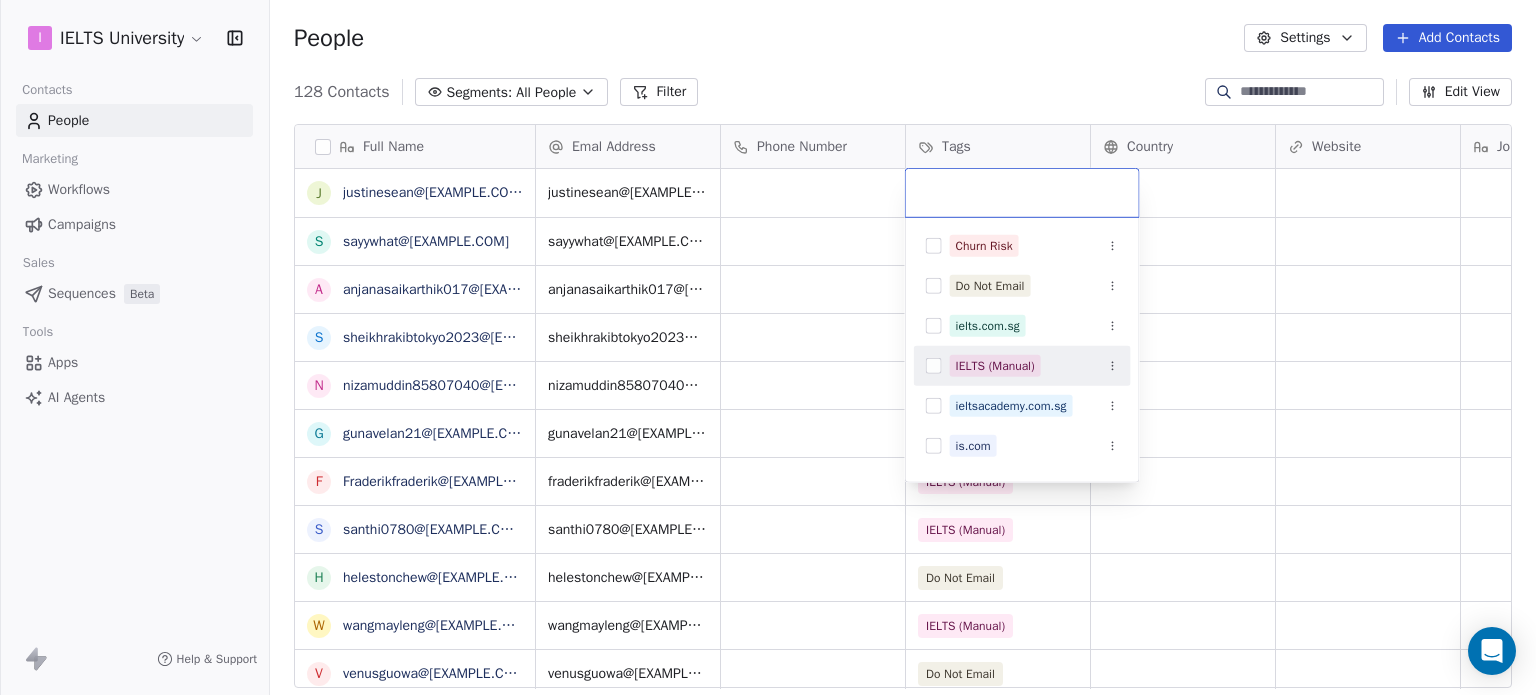 click on "IELTS (Manual)" at bounding box center [995, 366] 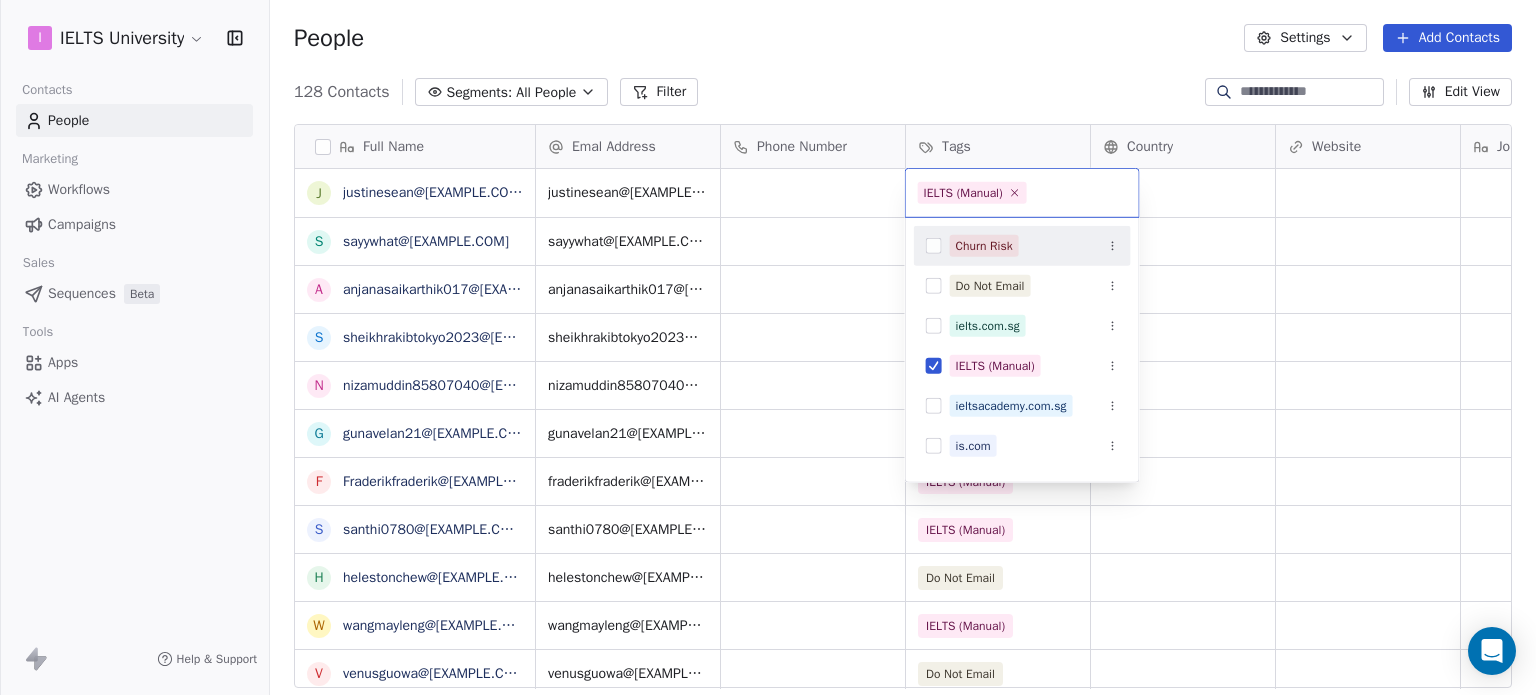 click on "I IELTS University Contacts People Marketing Workflows Campaigns Sales Sequences Beta Tools Apps AI Agents Help & Support People Settings Add Contacts 128 Contacts Segments: All People Filter Edit View Tag Add to Sequence Export Full Name j justinesean@[EXAMPLE.COM] s sayywhat@[EXAMPLE.COM] a anjanasaikarthik017@[EXAMPLE.COM] s sheikhrakibtokyo2023@[EXAMPLE.COM] n nizamuddin85807040@[EXAMPLE.COM] g gunavelan21@[EXAMPLE.COM] F Fraderikfraderik@[EXAMPLE.COM] s santhi0780@[EXAMPLE.COM] h helestonchew@[EXAMPLE.COM] w wangmayleng@[EXAMPLE.COM] v venusguowa@[EXAMPLE.COM] a aanumbosi@[EXAMPLE.COM] m momindd@[EXAMPLE.COM] s shamimmohammadmohammad23@[EXAMPLE.COM] a ayenandar1386@[EXAMPLE.COM] n na_navin@[EXAMPLE.COM] B Belayethossain37370@[EXAMPLE.COM] 2 27hamsik@[EXAMPLE.COM] s superkanochan@[EXAMPLE.COM] m manikandanarunachalam1999@[EXAMPLE.COM] i ijazahamed668@[EXAMPLE.COM] v vksingapore45@[EXAMPLE.COM] i ijazahamed@[EXAMPLE.COM] m mdrezwanulhoque19@[EXAMPLE.COM] k kaiweilim2001@[EXAMPLE.COM] l llmangpi@[EXAMPLE.COM] j jasmineminhdoan@[EXAMPLE.COM] f forzafaris@[EXAMPLE.COM] m minh.doan110@[EXAMPLE.COM] J Jobayerhossen726267@[EXAMPLE.COM] S Emal Address" at bounding box center (768, 347) 